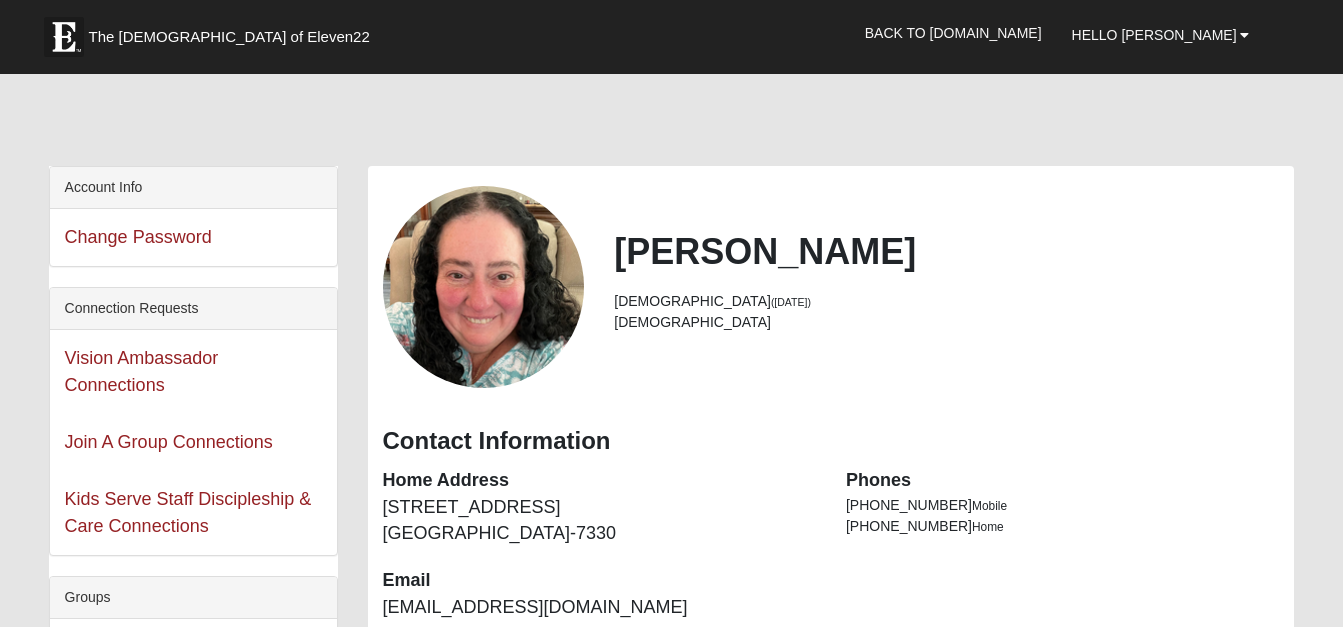 scroll, scrollTop: 0, scrollLeft: 0, axis: both 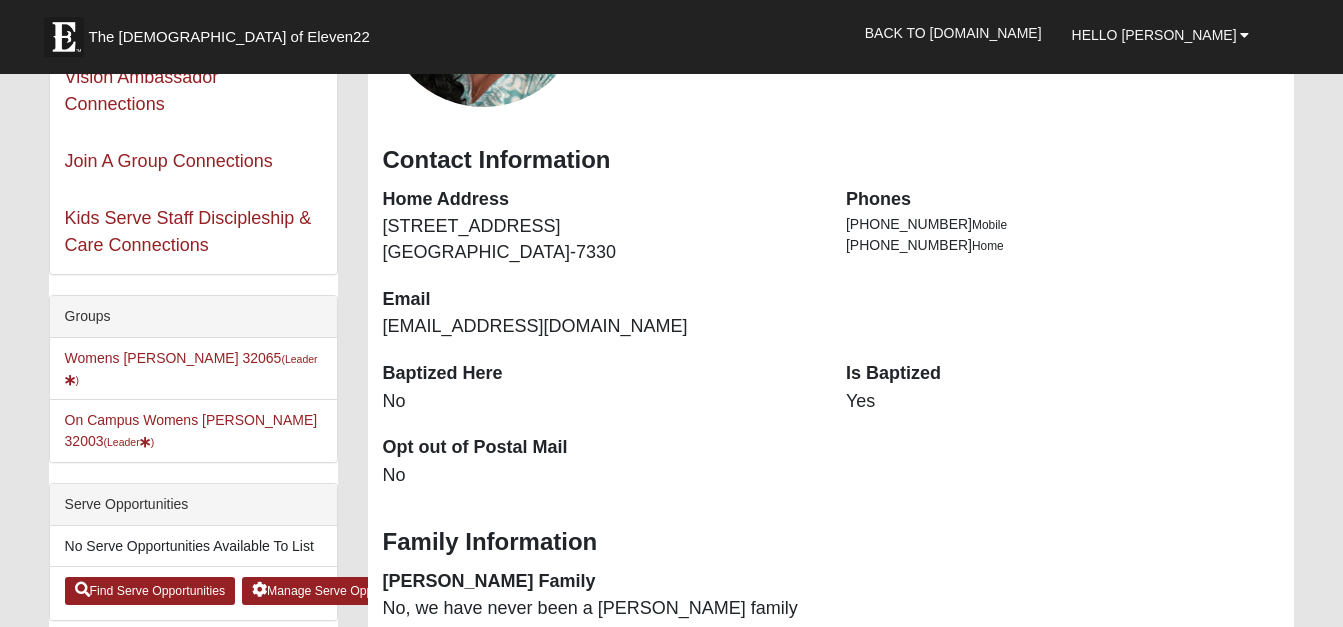 click on "On Campus Womens Winters 32003  (Leader
)" at bounding box center (193, 430) 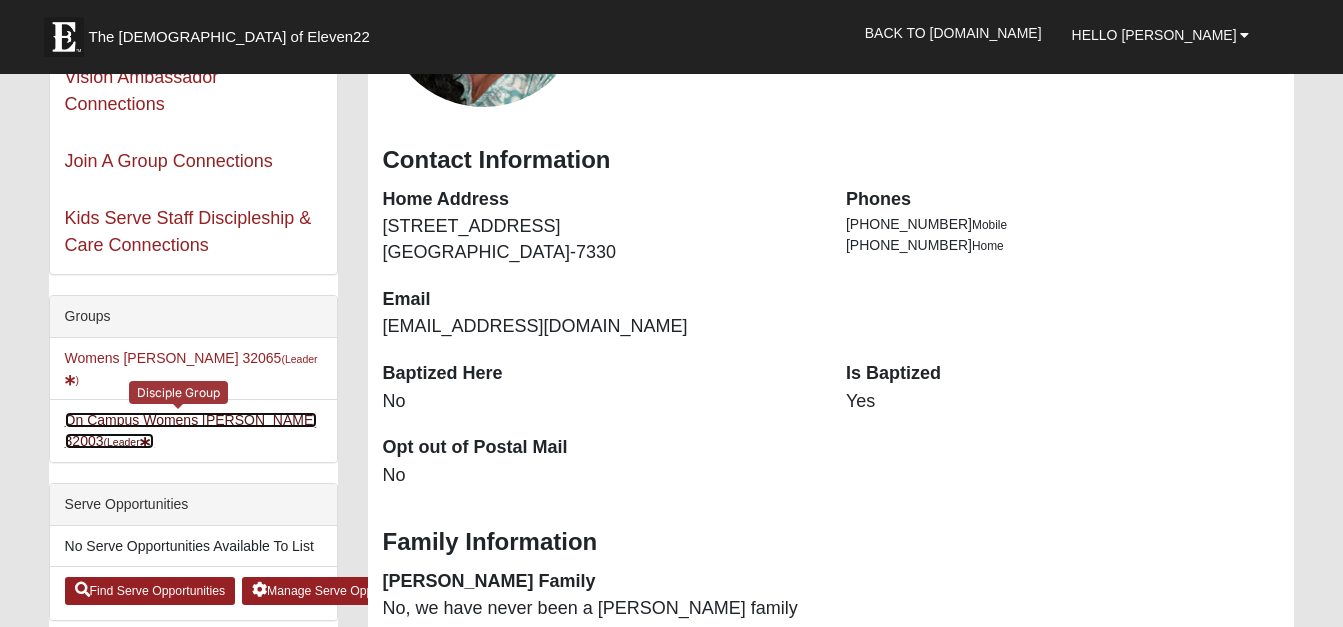 click on "On Campus Womens Winters 32003  (Leader
)" at bounding box center [191, 430] 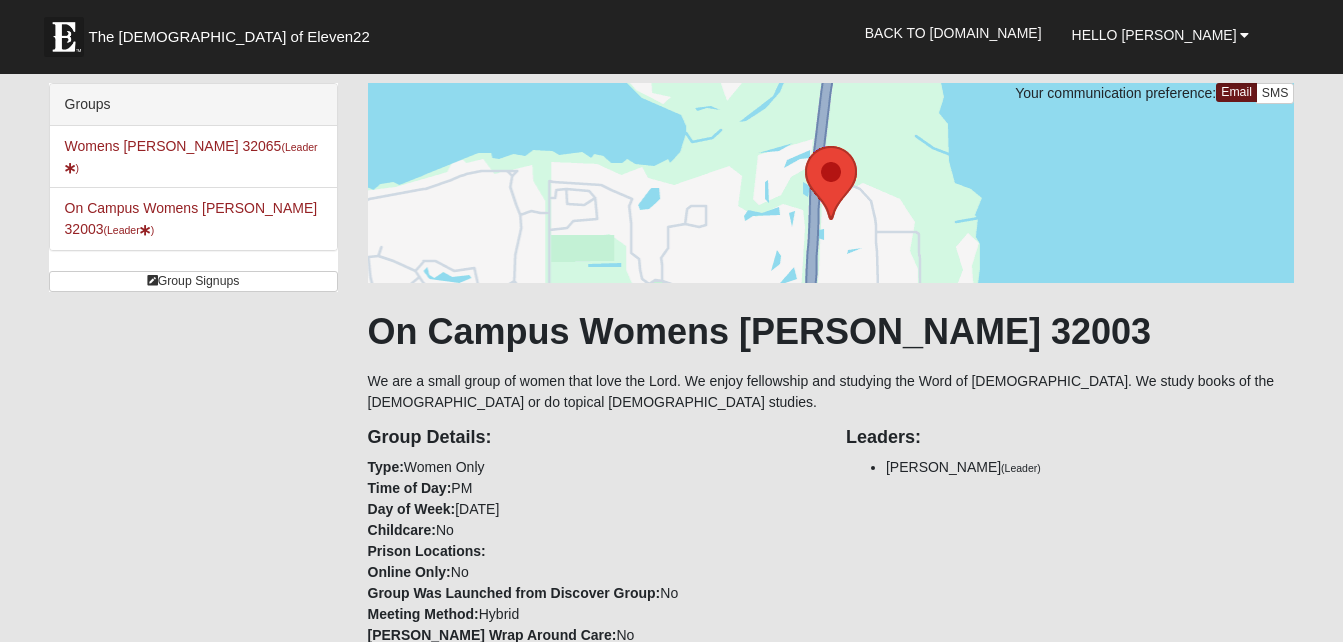 scroll, scrollTop: 0, scrollLeft: 0, axis: both 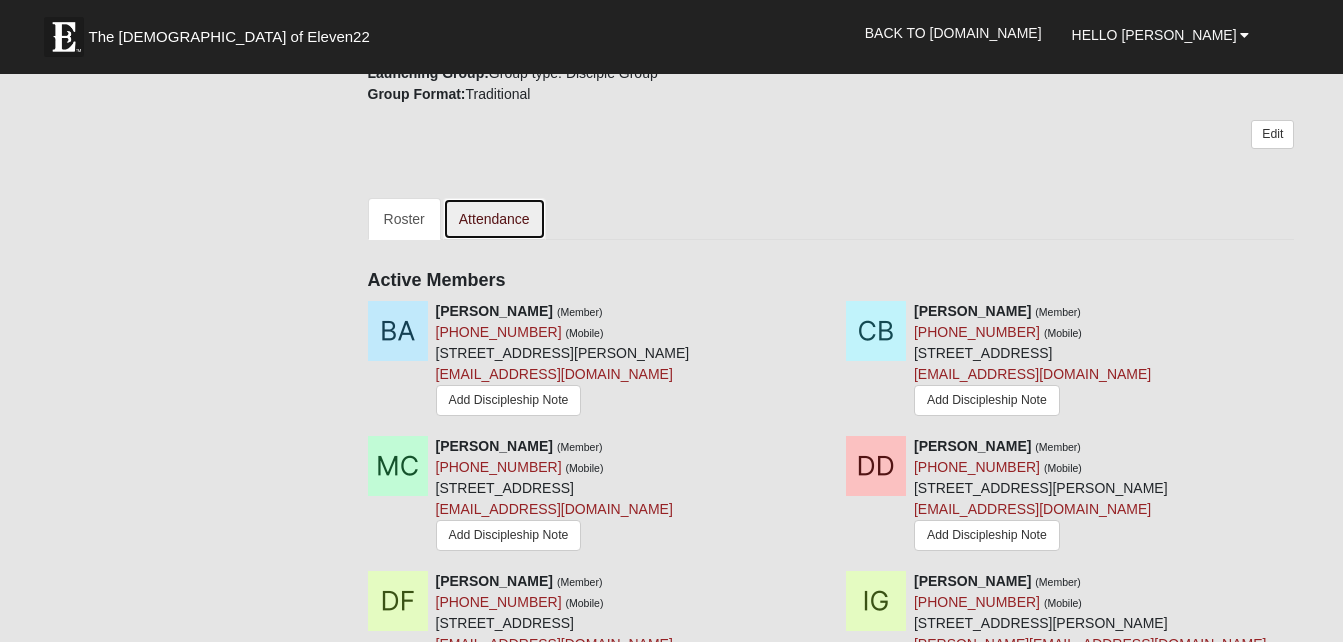 click on "Attendance" at bounding box center [494, 219] 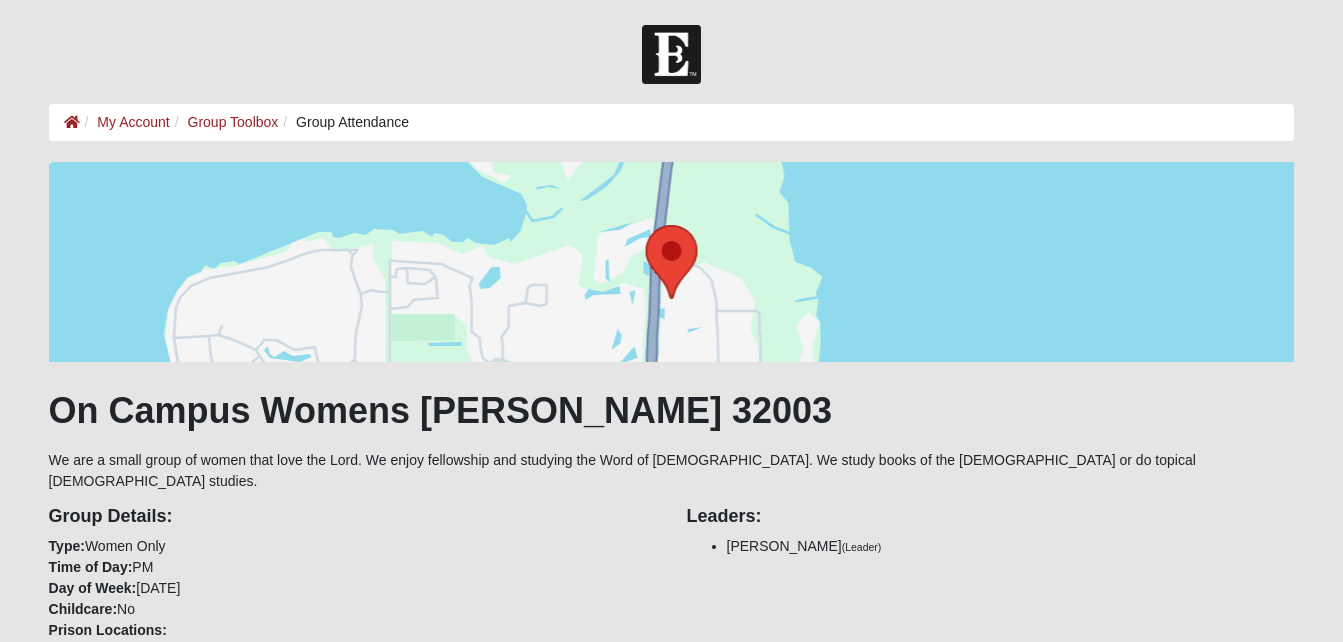 scroll, scrollTop: 0, scrollLeft: 0, axis: both 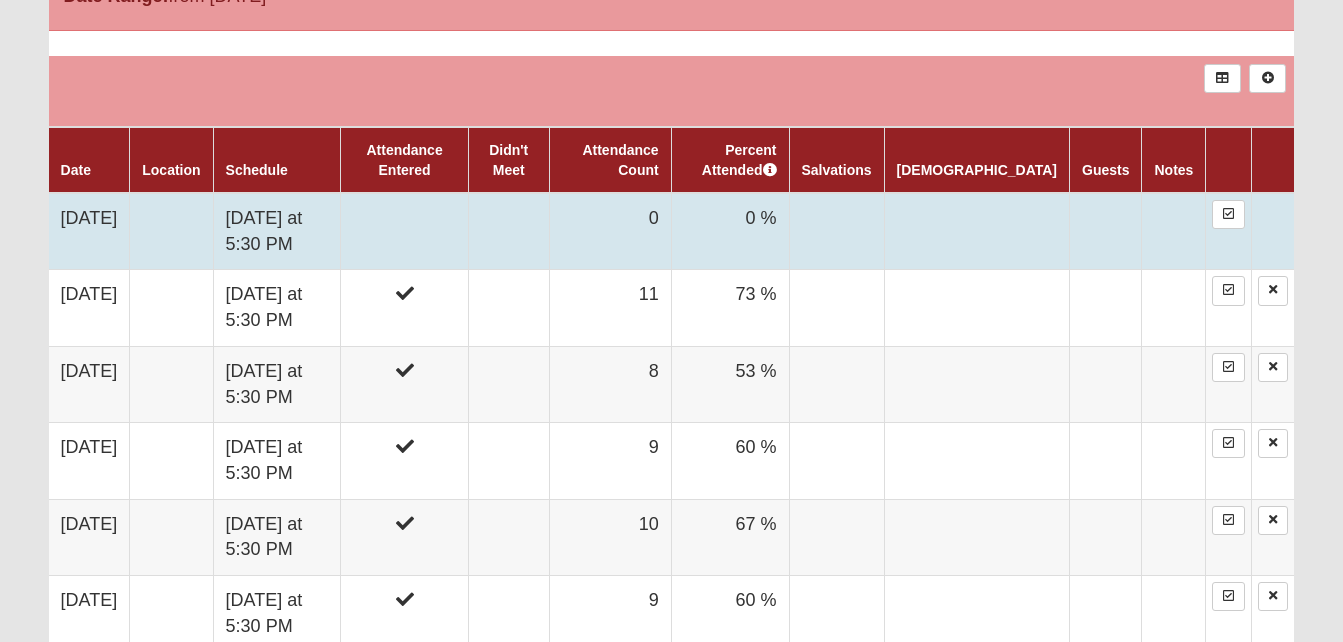 click on "0" at bounding box center [610, 231] 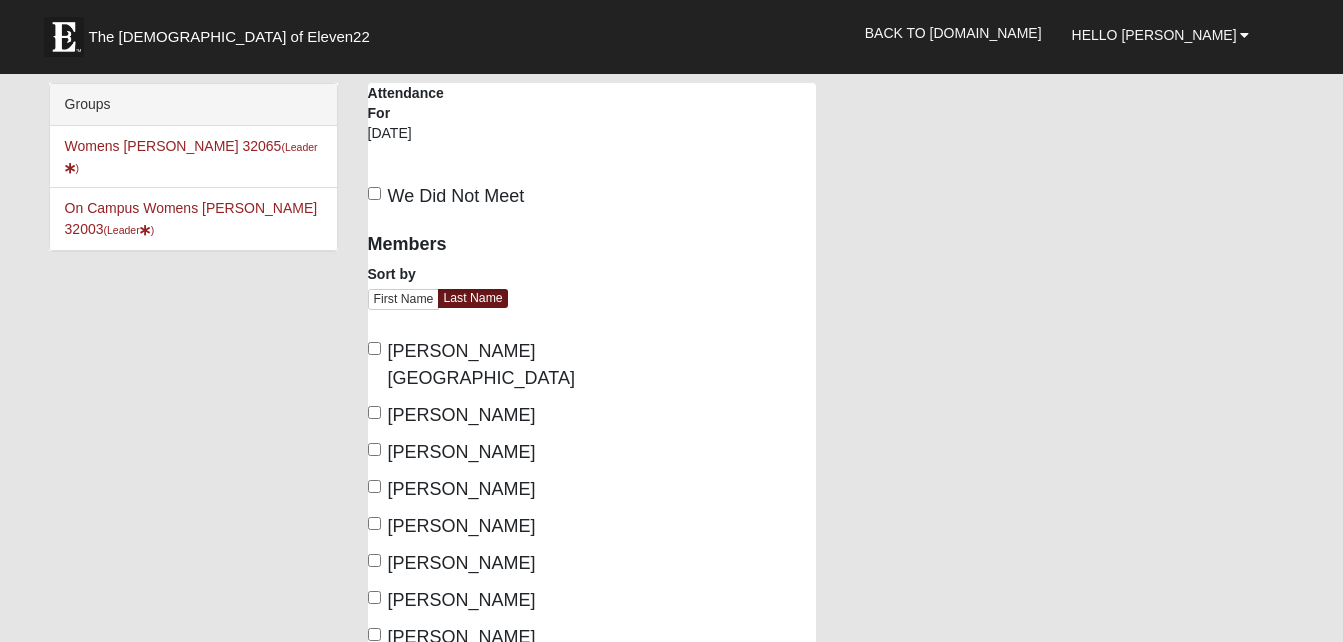 scroll, scrollTop: 0, scrollLeft: 0, axis: both 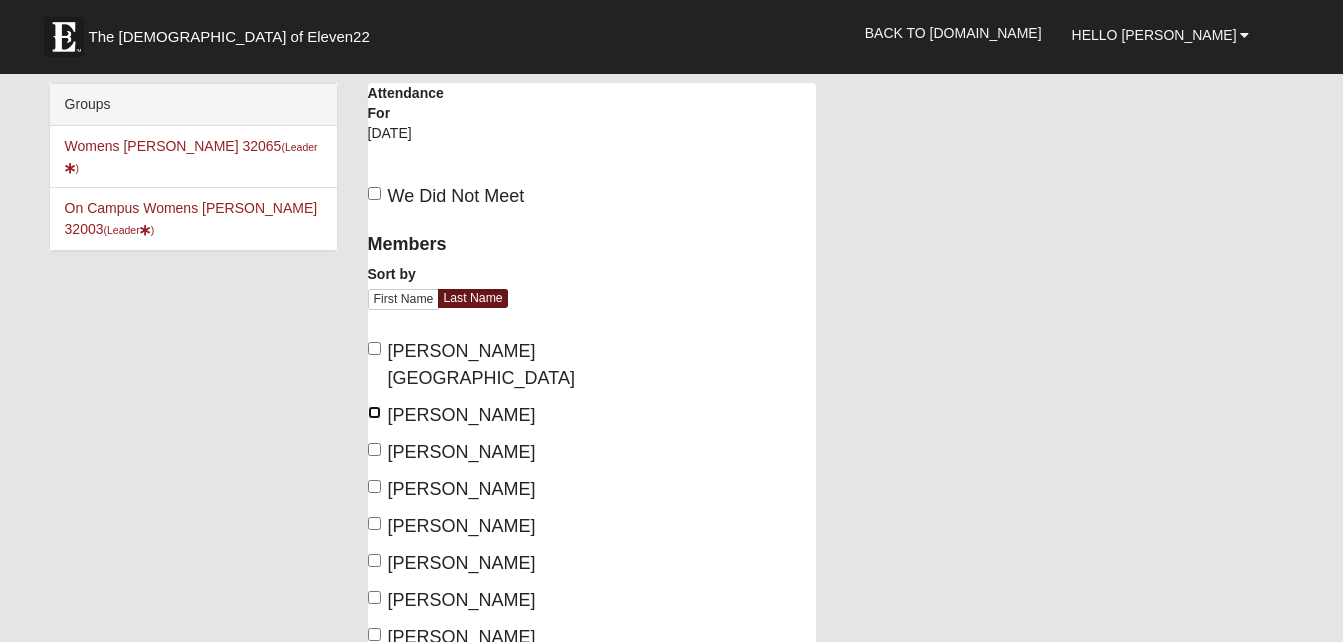 click on "Brown, Christy" at bounding box center [374, 412] 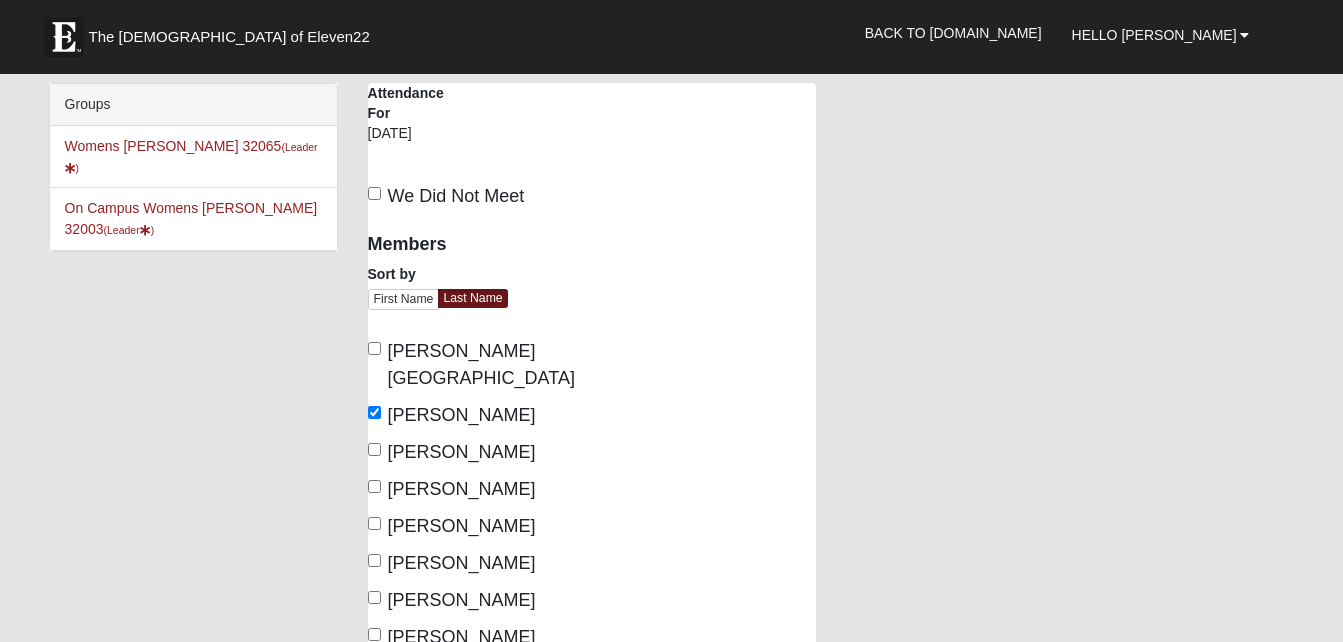 click on "Davis, Danielle" at bounding box center (452, 489) 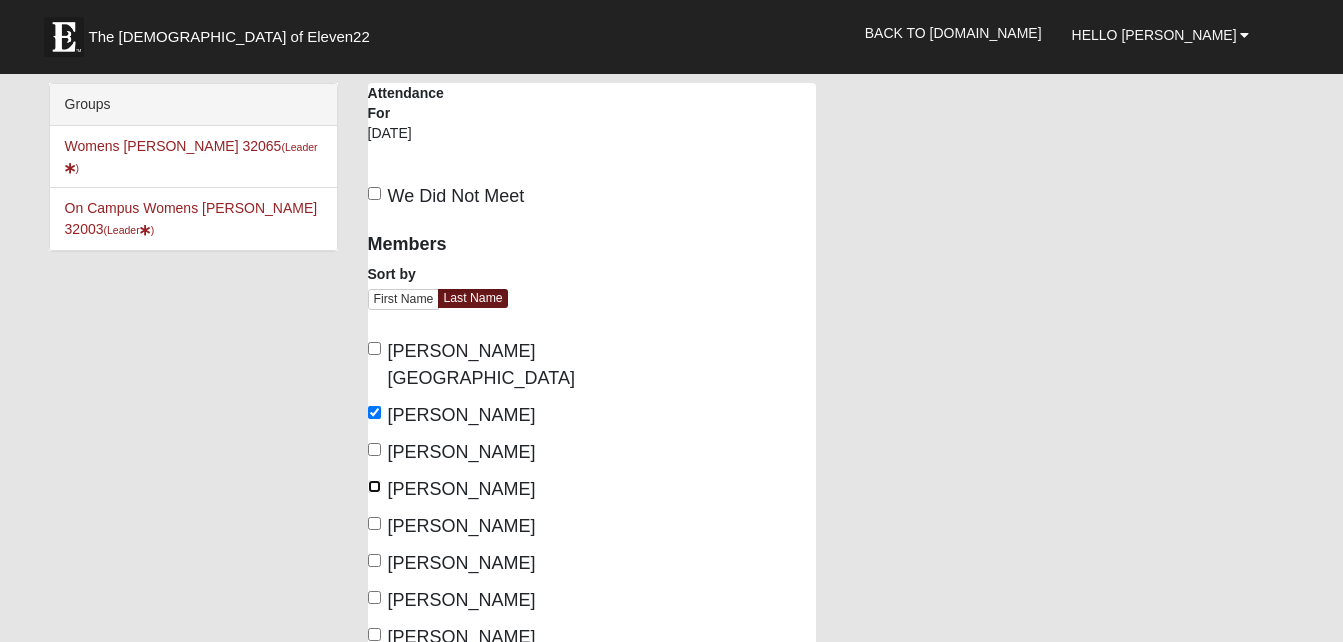 click on "Davis, Danielle" at bounding box center (374, 486) 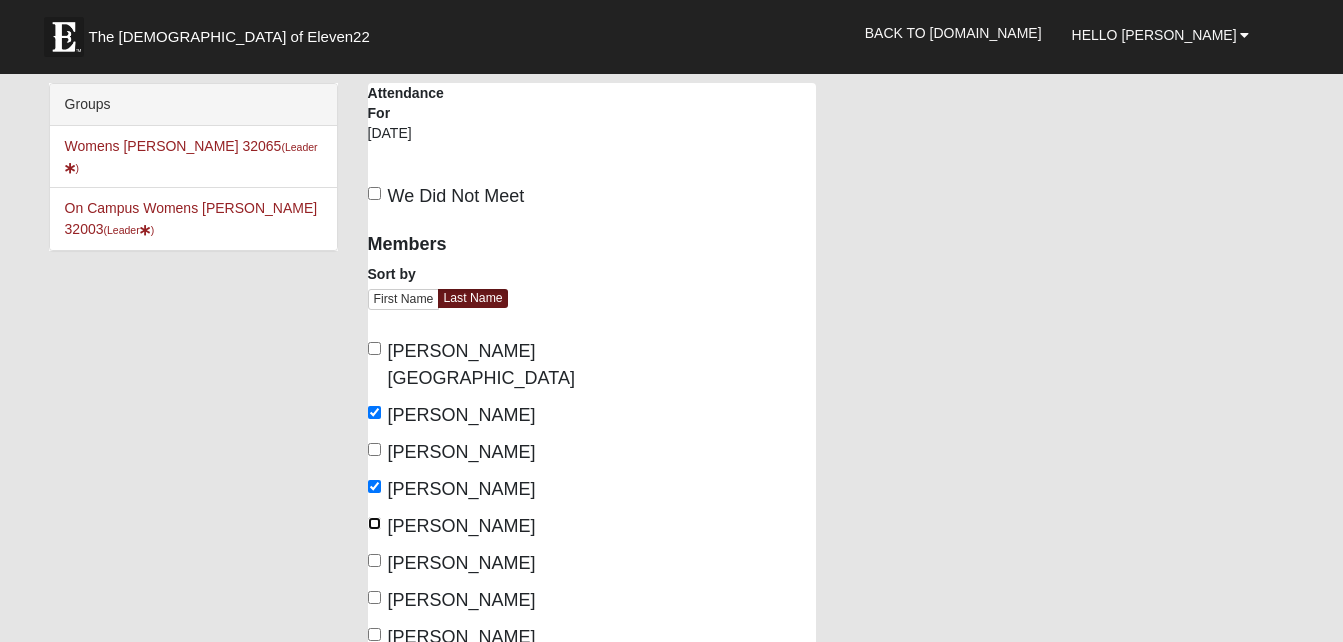 click on "Fiore, Darlene" at bounding box center [374, 523] 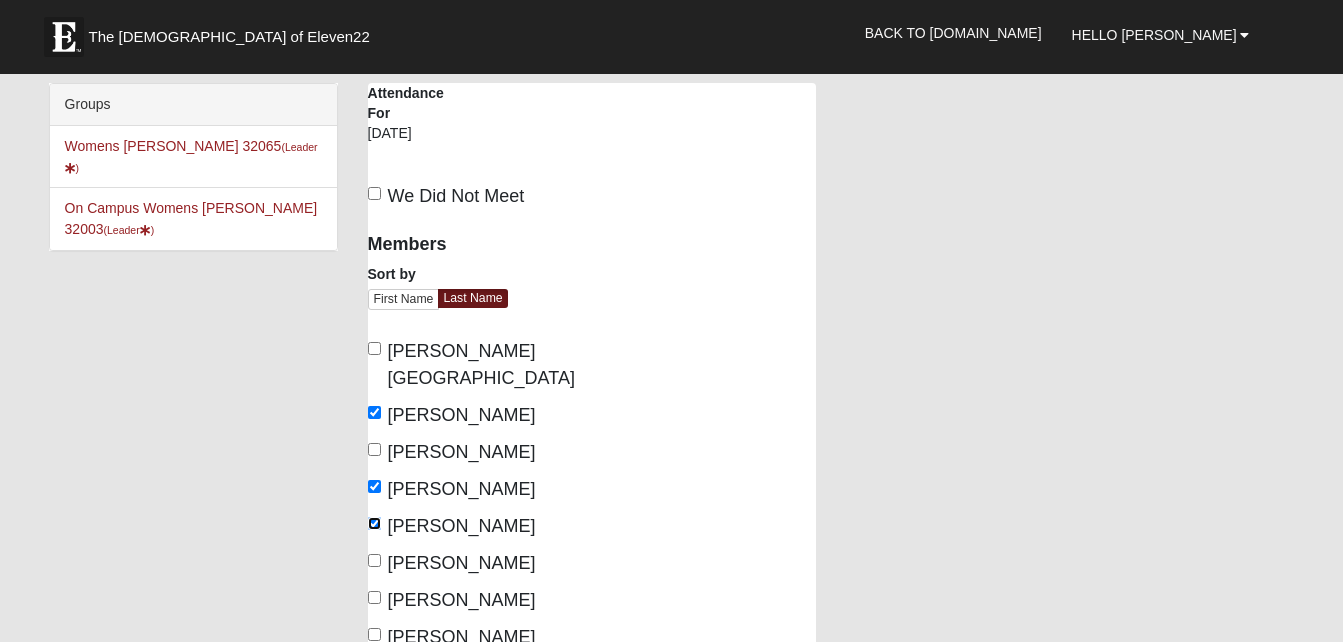 click on "Fiore, Darlene" at bounding box center (374, 523) 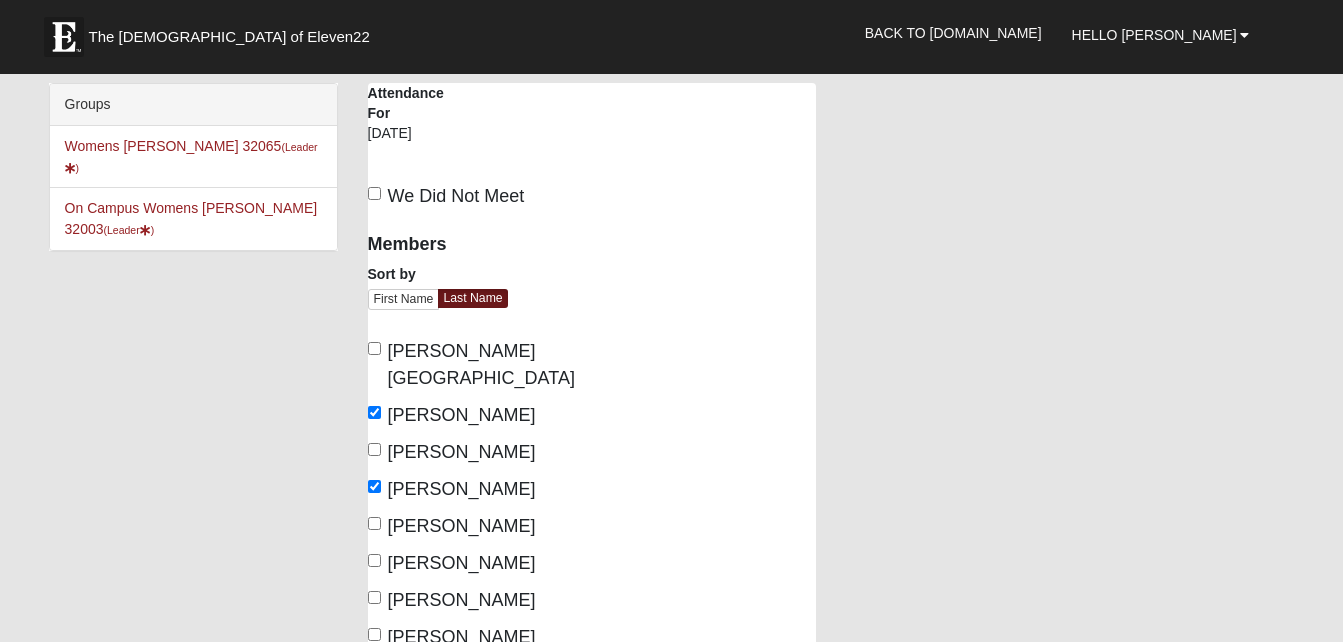 click on "Members
Sort by
First Name Last Name
Arrowsmith, Brittany
Brown, Christy
Calpo, Melissa
Davis, Danielle
Fiore, Darlene" at bounding box center [472, 585] 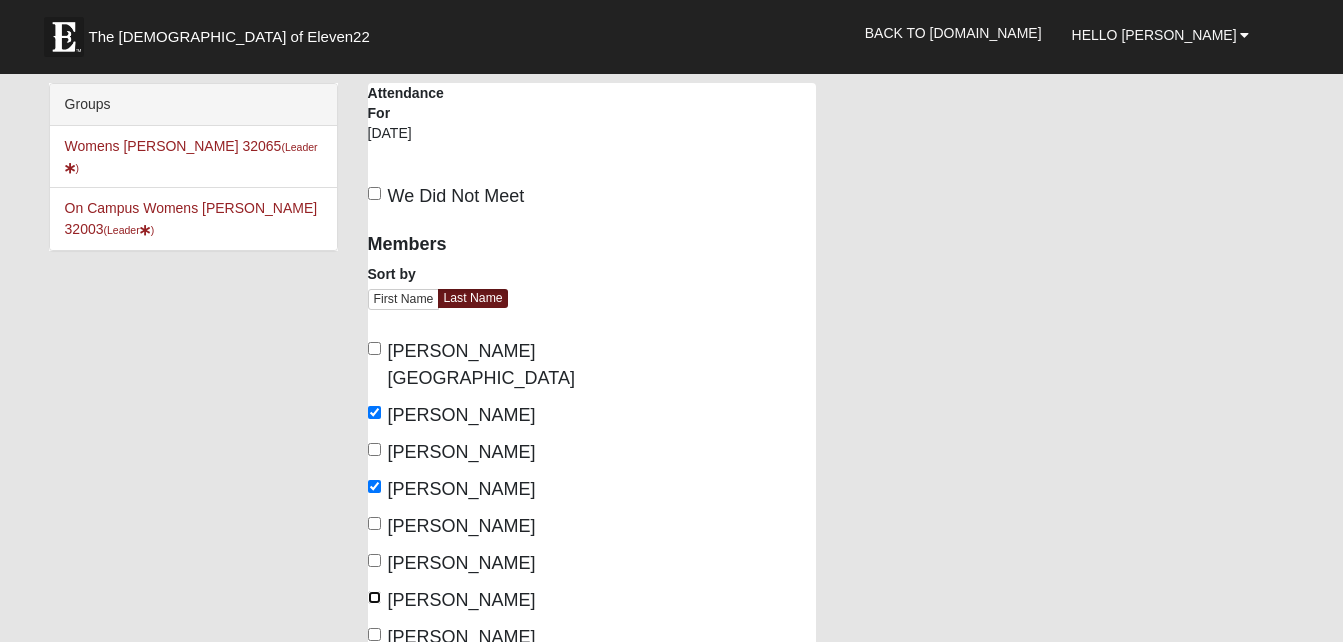 click on "Hopper-DeLuca, Delores" at bounding box center (374, 597) 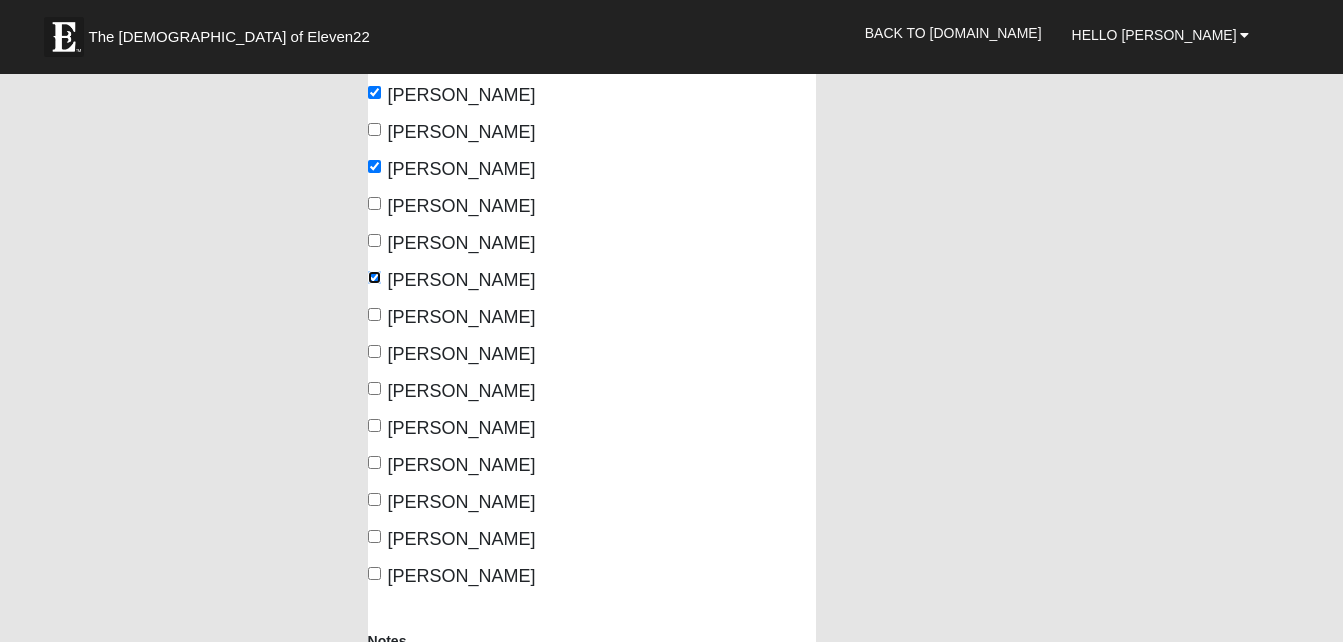 scroll, scrollTop: 373, scrollLeft: 0, axis: vertical 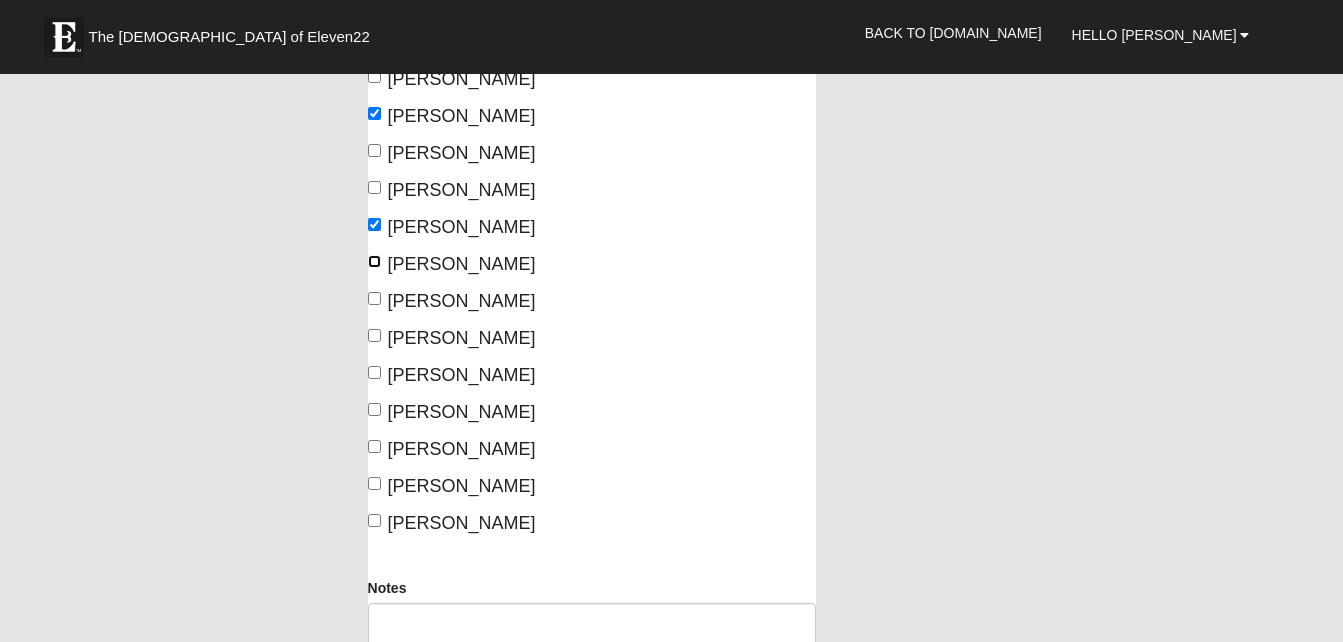 click on "King, Deb" at bounding box center (374, 261) 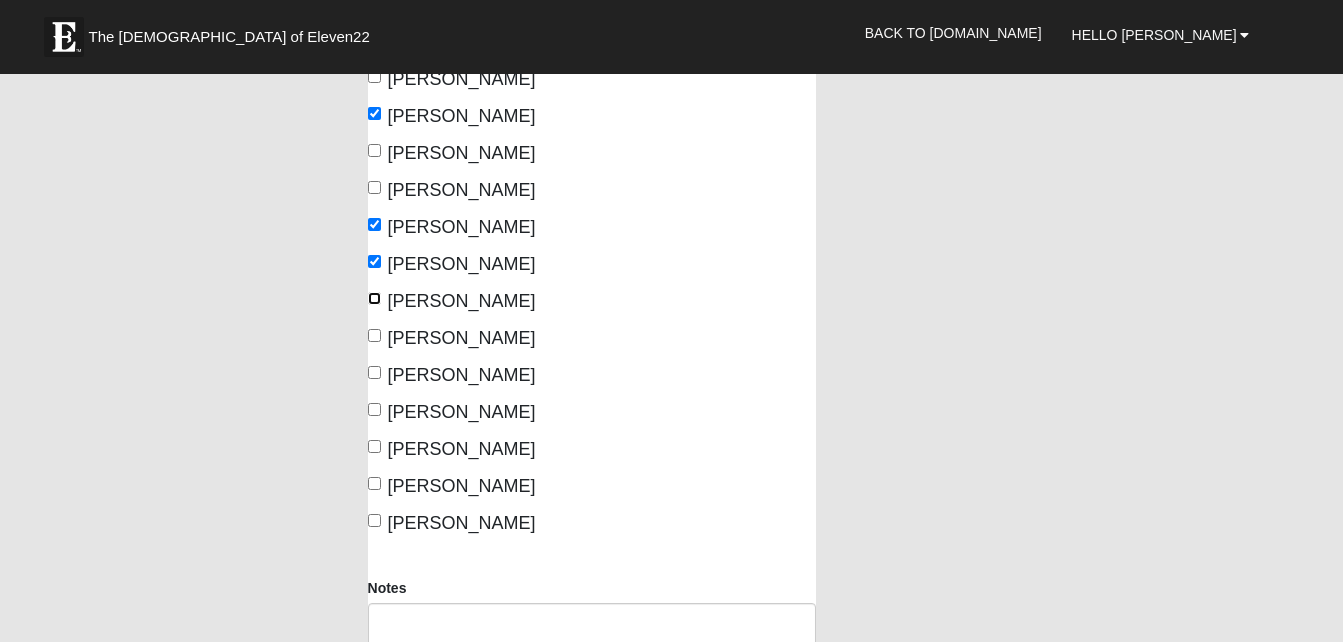 click on "Lyon, Sasha" at bounding box center [374, 298] 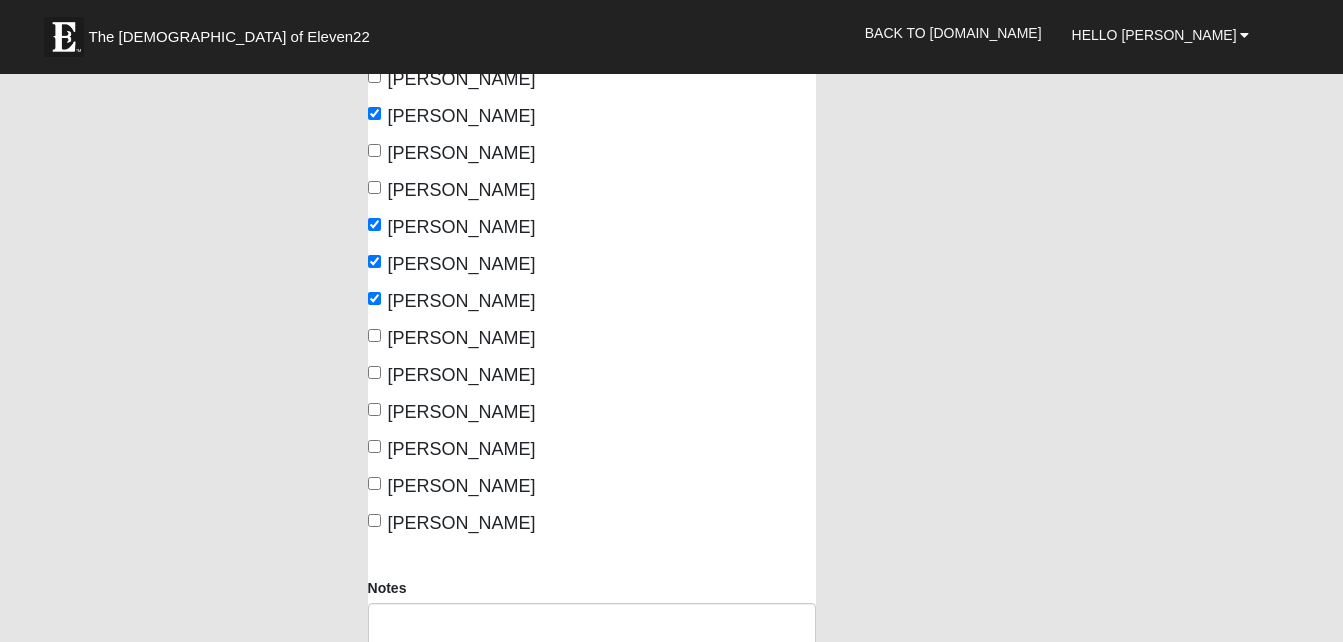 click on "Lyon, Sasha" at bounding box center (452, 301) 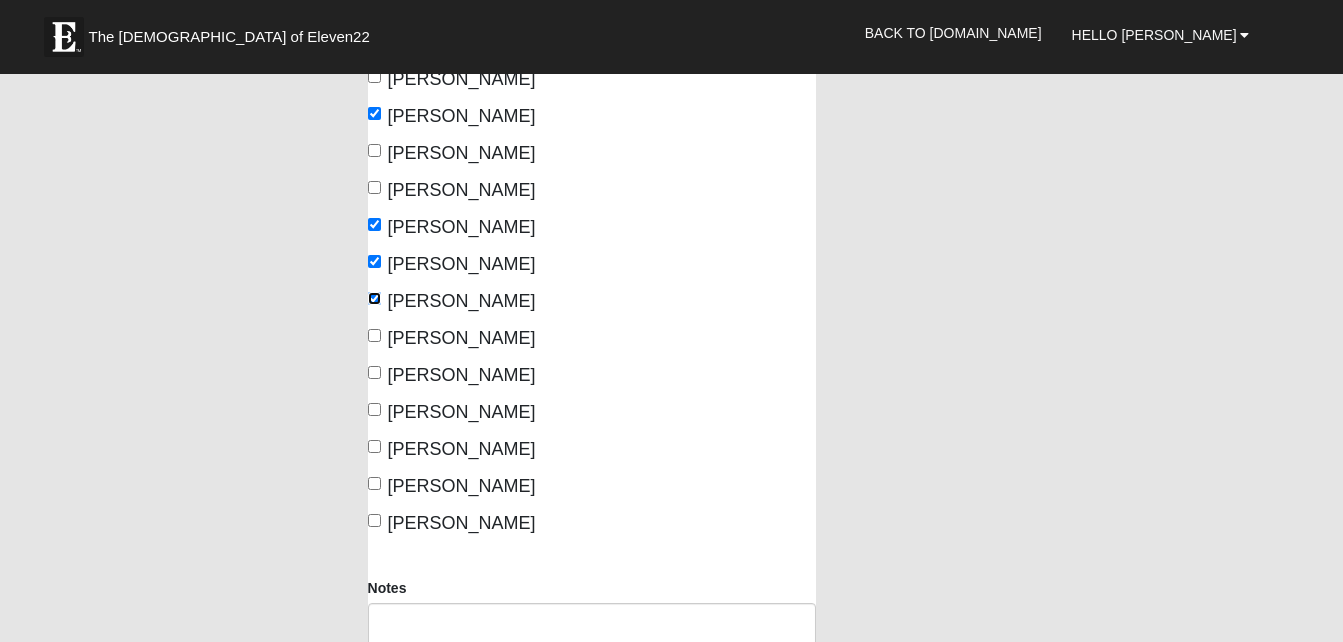 click on "Lyon, Sasha" at bounding box center [374, 298] 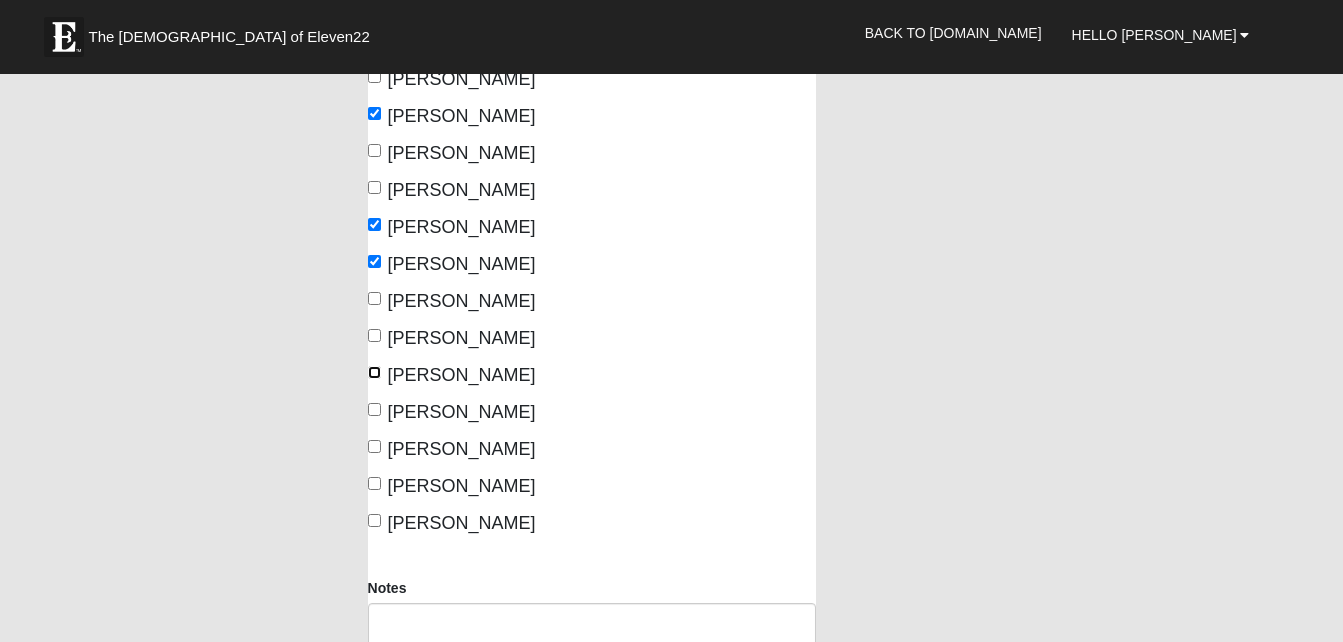 click on "Reyes, Naomi" at bounding box center [374, 372] 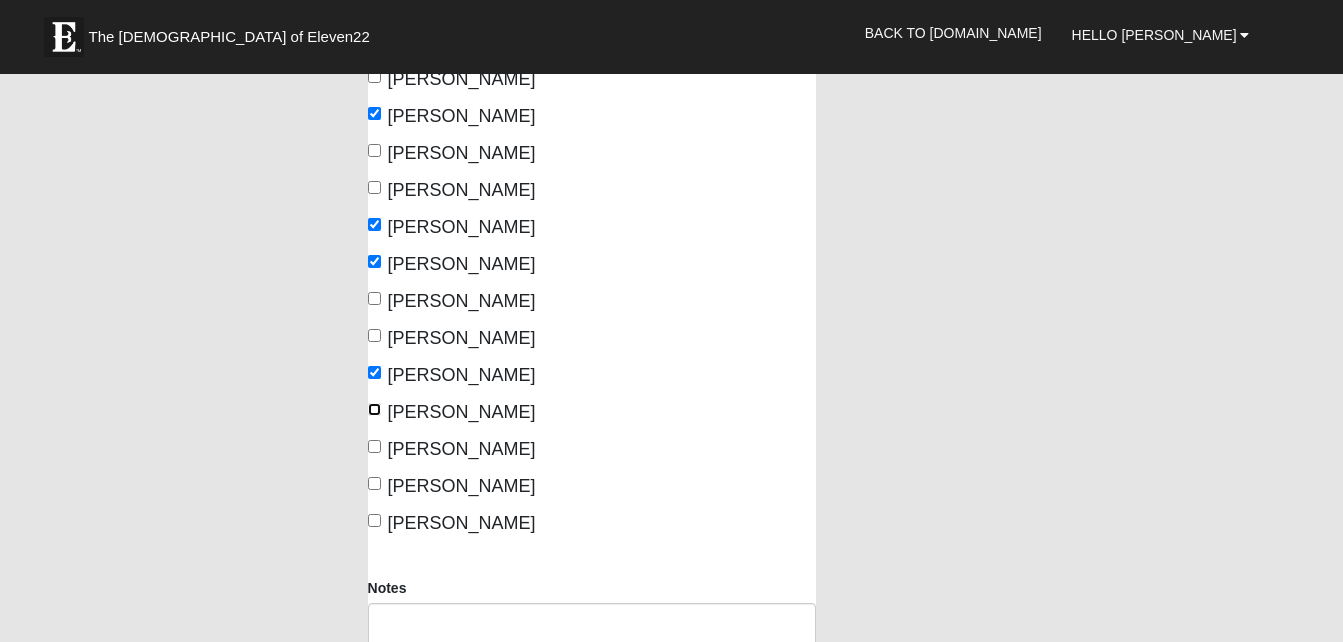 click on "Rountree, Rehia" at bounding box center (374, 409) 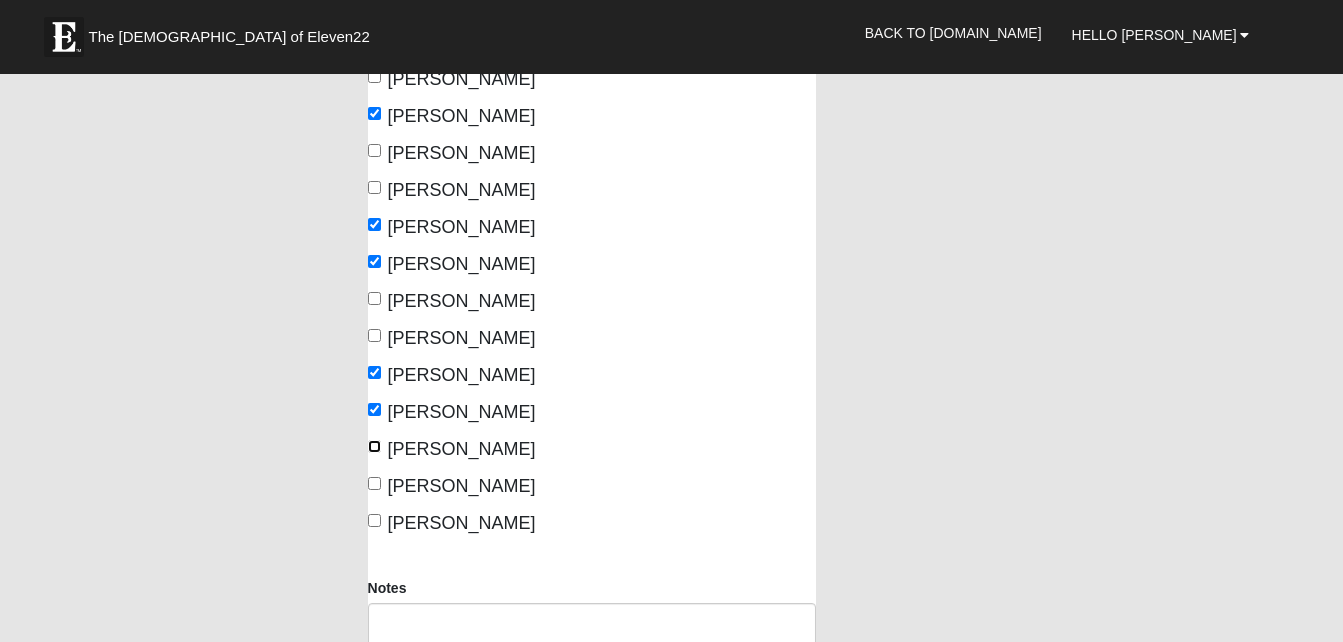 click on "Schmidl, Tami" at bounding box center (374, 446) 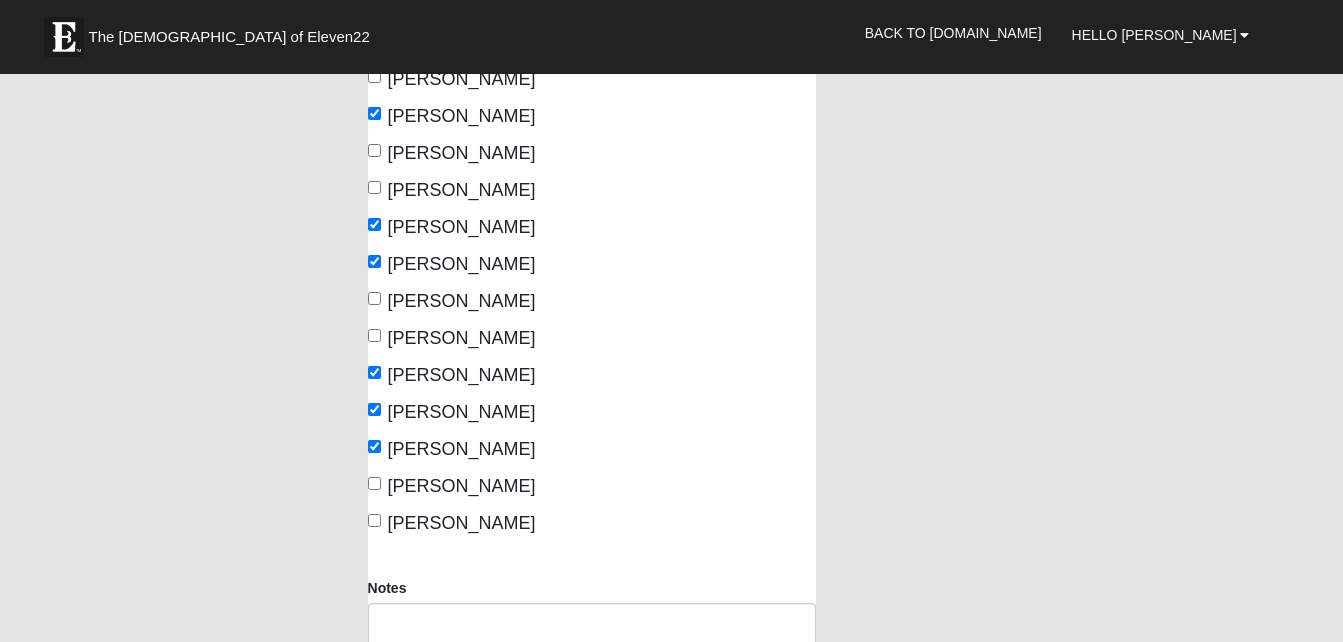 click on "Scholl, Ashli" at bounding box center (452, 486) 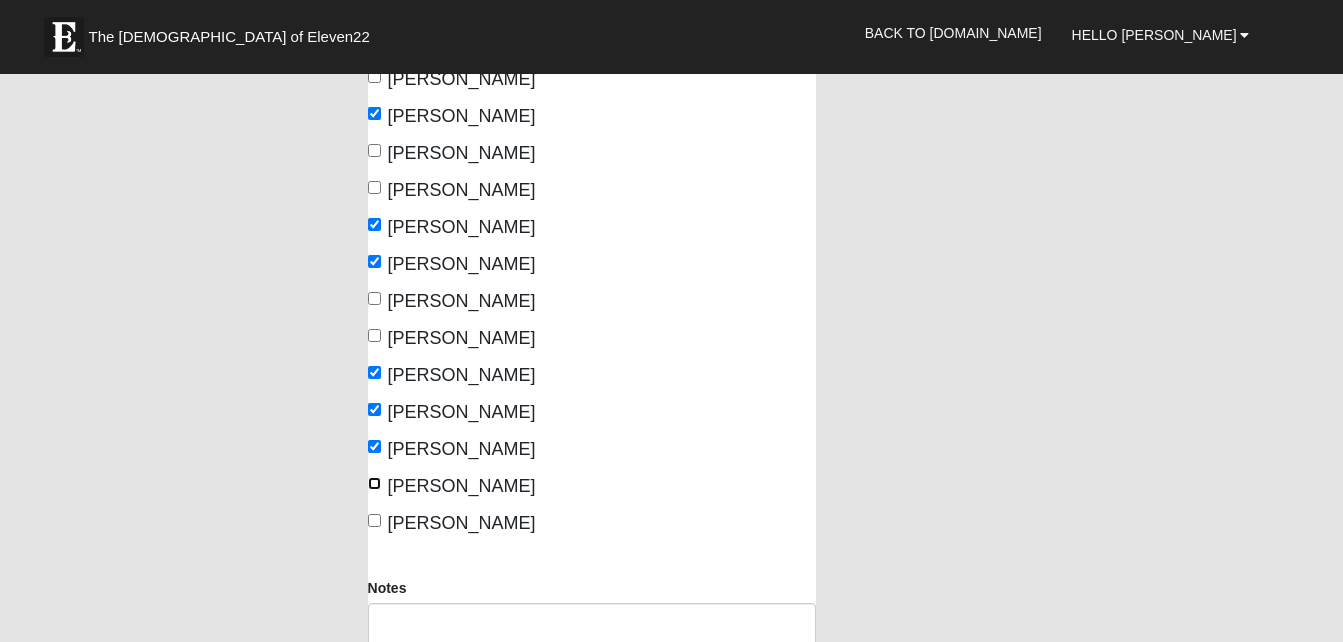 click on "Scholl, Ashli" at bounding box center (374, 483) 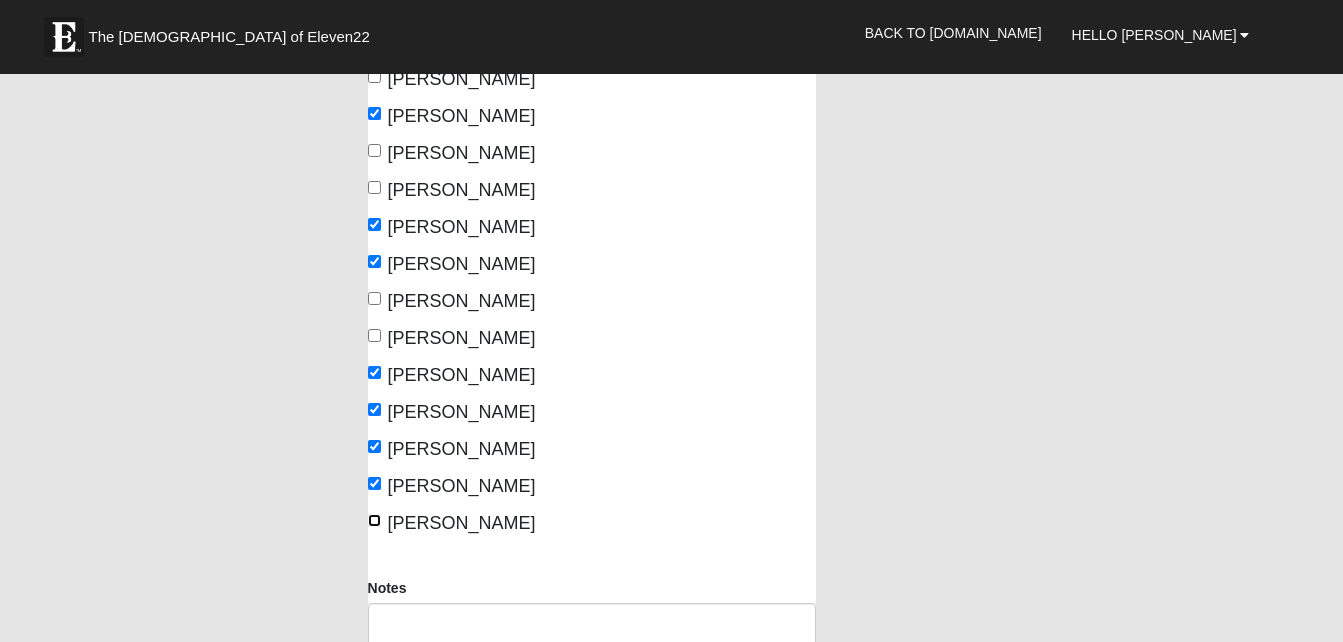 click on "Winters, Mary" at bounding box center (374, 520) 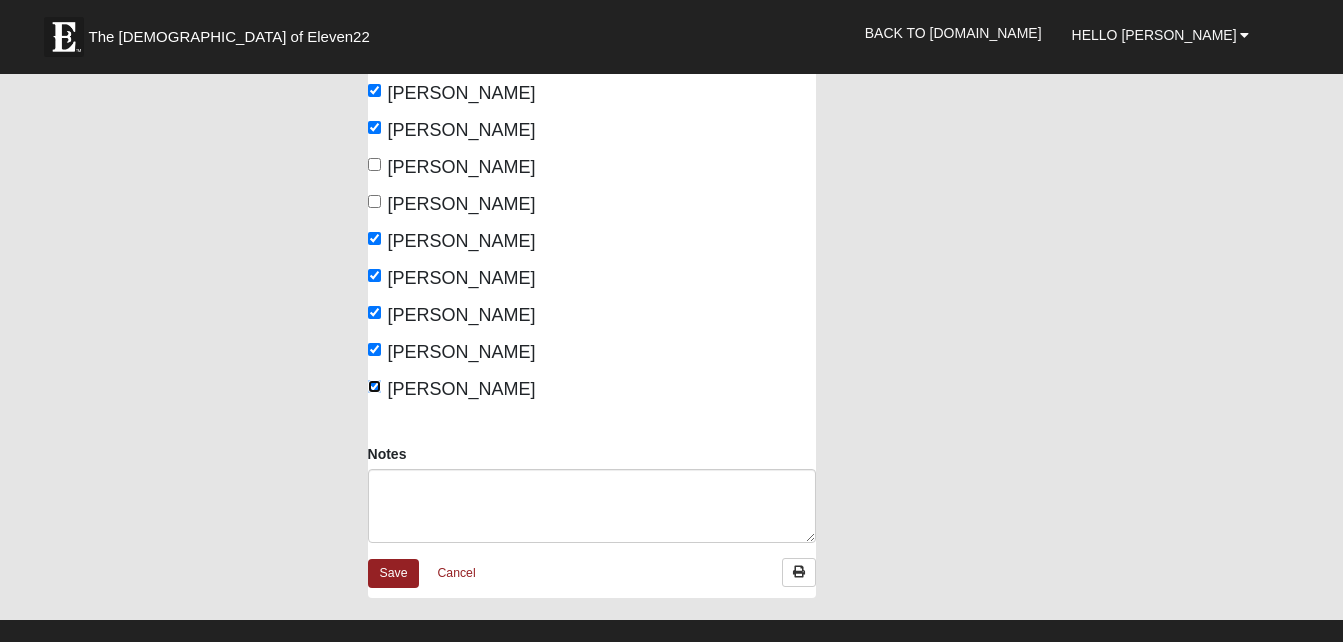 scroll, scrollTop: 573, scrollLeft: 0, axis: vertical 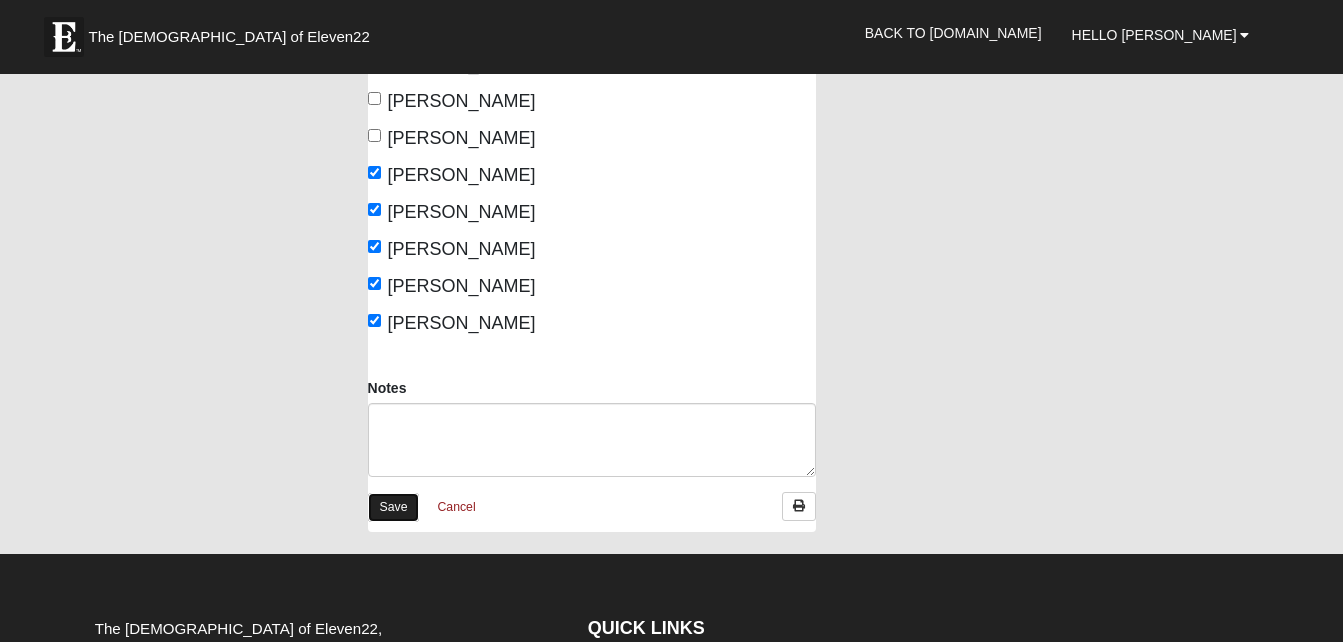 click on "Save" at bounding box center [394, 507] 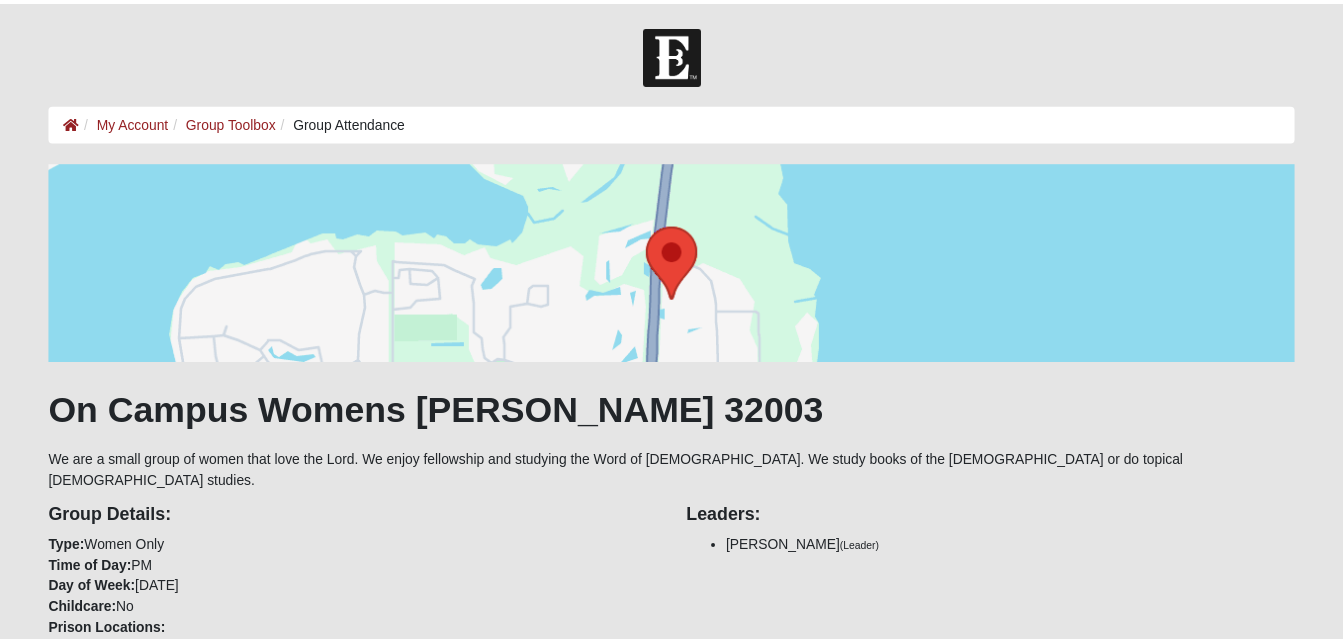 scroll, scrollTop: 0, scrollLeft: 0, axis: both 